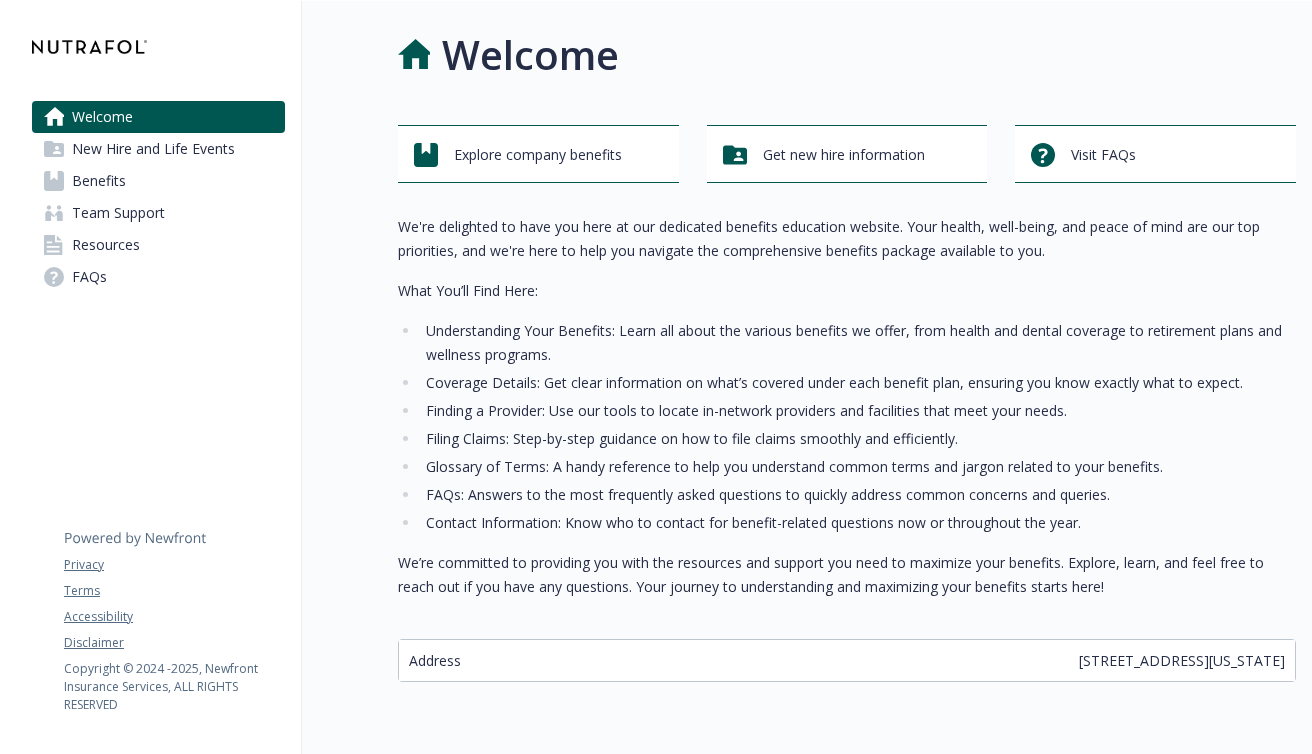 scroll, scrollTop: 0, scrollLeft: 0, axis: both 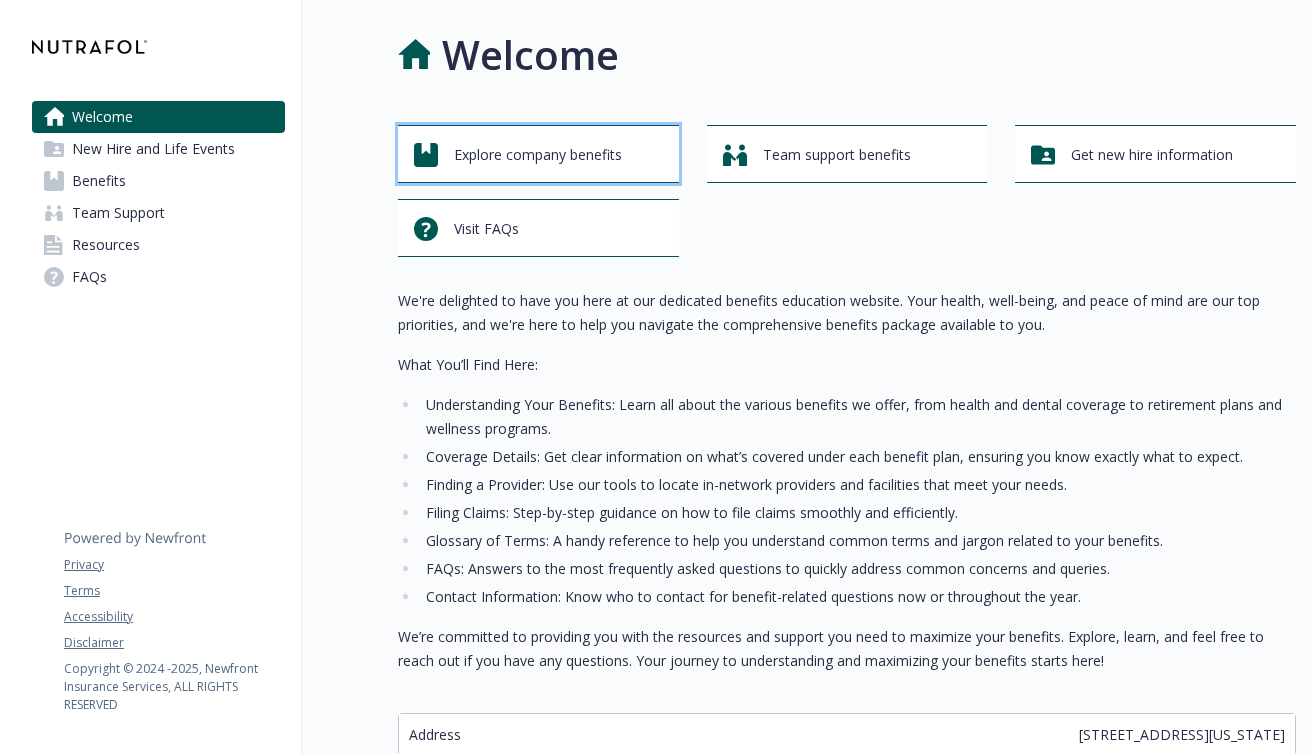 click on "Explore company benefits" at bounding box center [538, 155] 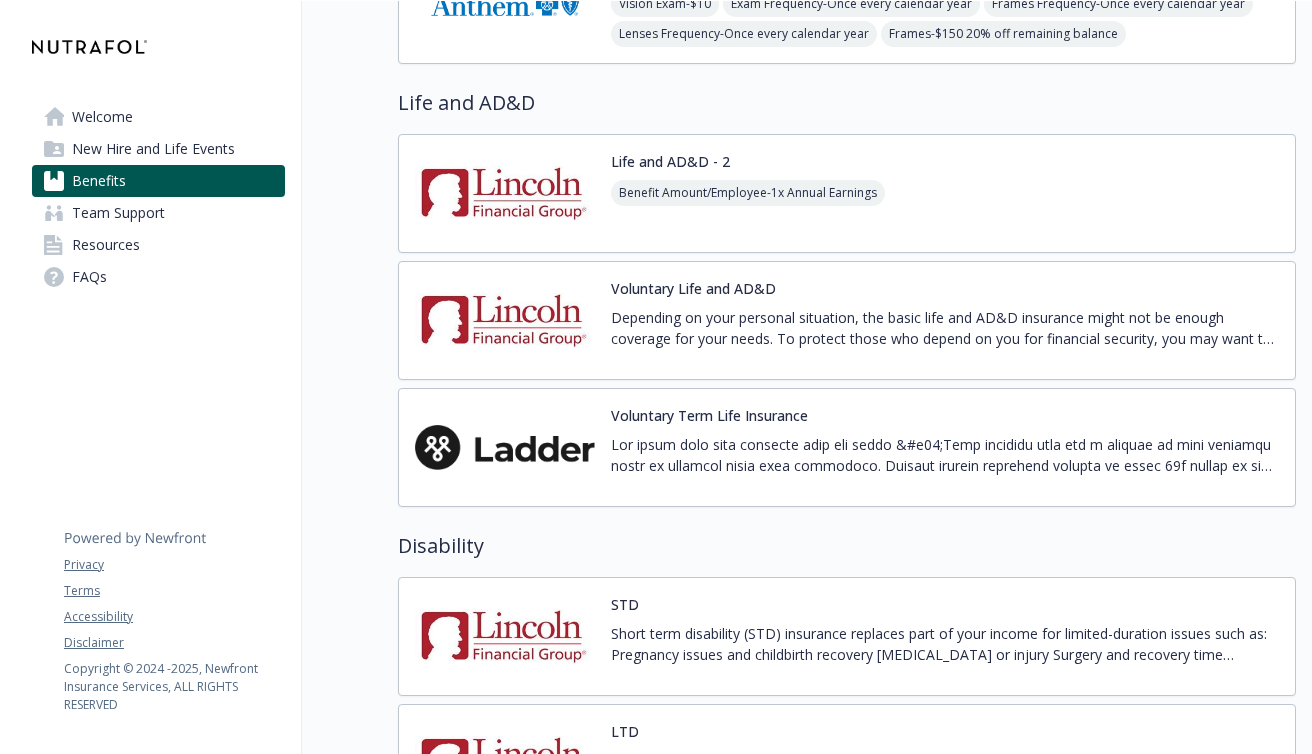 scroll, scrollTop: 1422, scrollLeft: 0, axis: vertical 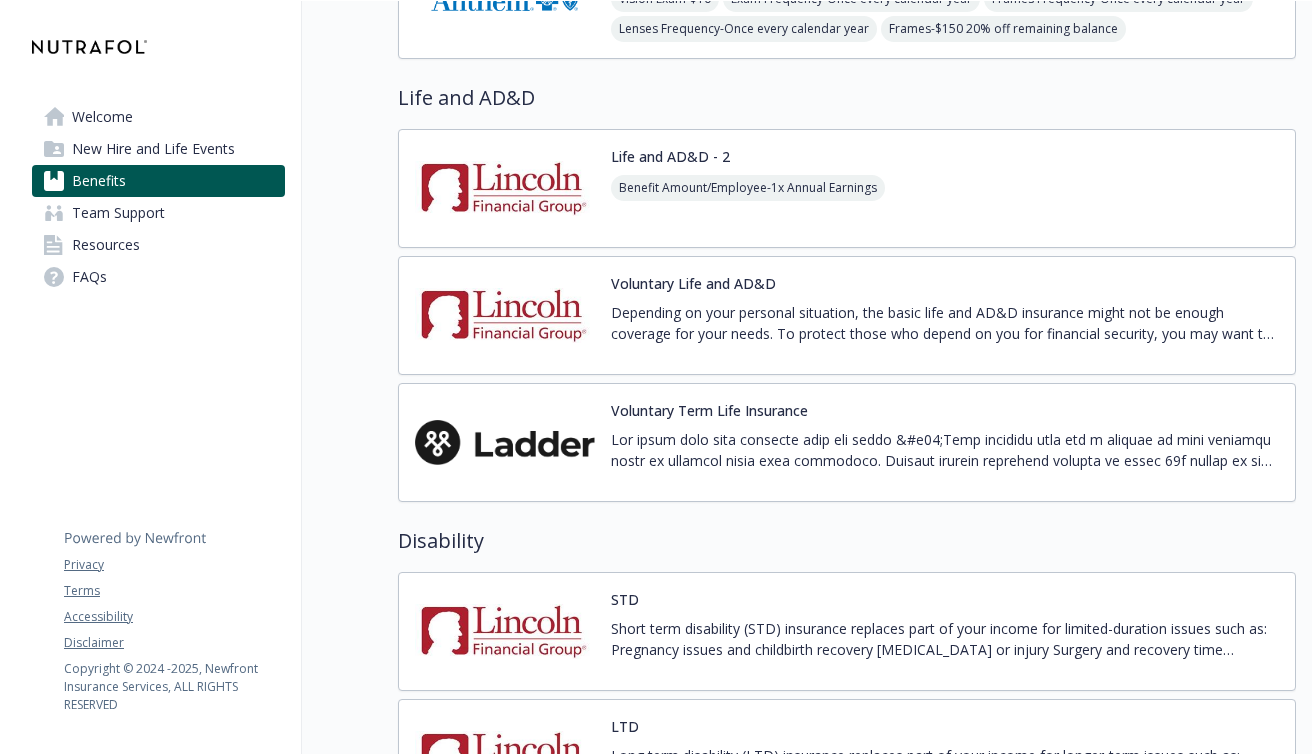 click on "Life and AD&D - 2 Benefit Amount/Employee  -  1x Annual Earnings" at bounding box center (847, 188) 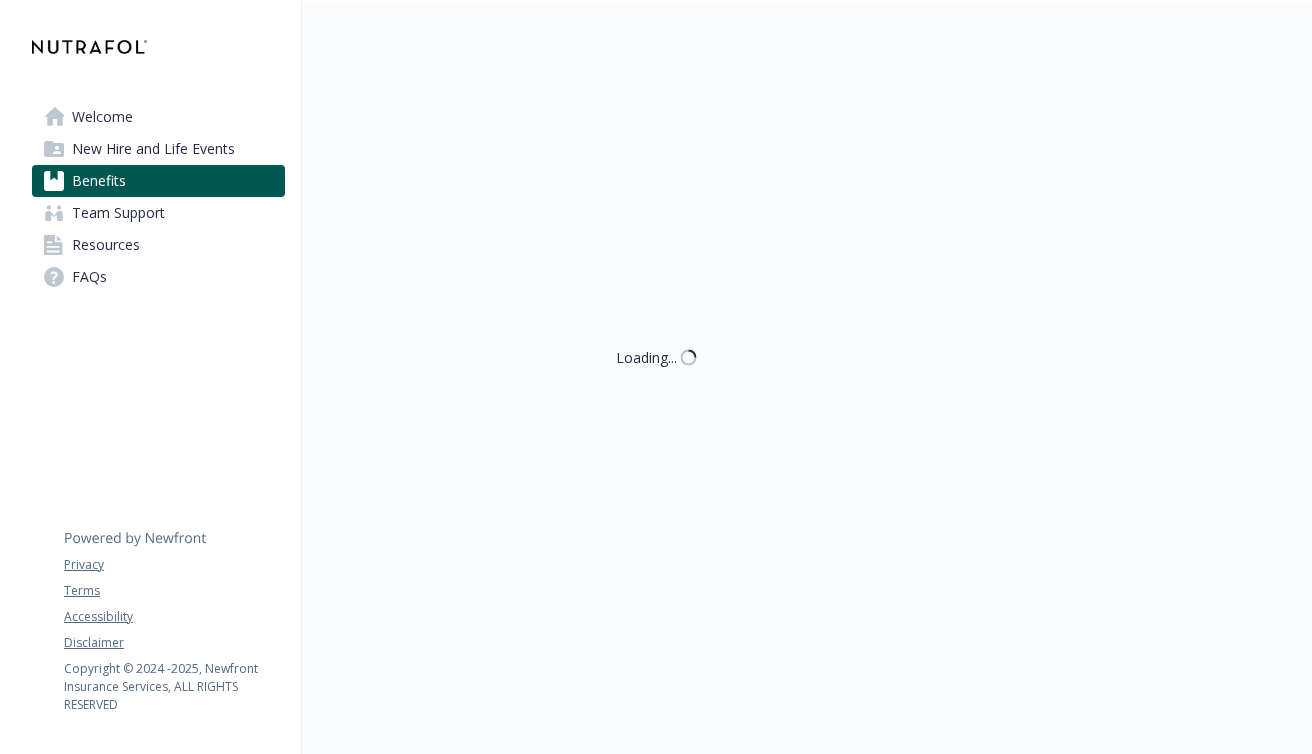 scroll, scrollTop: 1422, scrollLeft: 0, axis: vertical 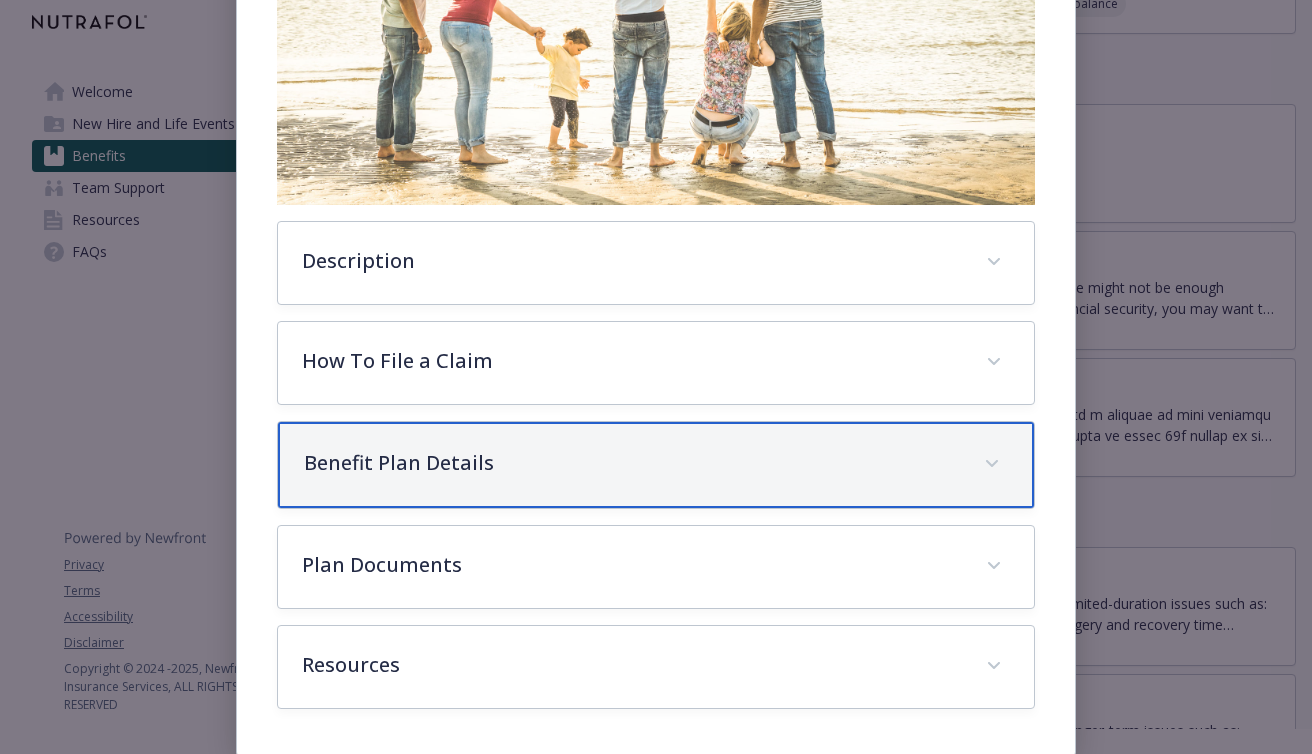 click on "Benefit Plan Details" at bounding box center (632, 463) 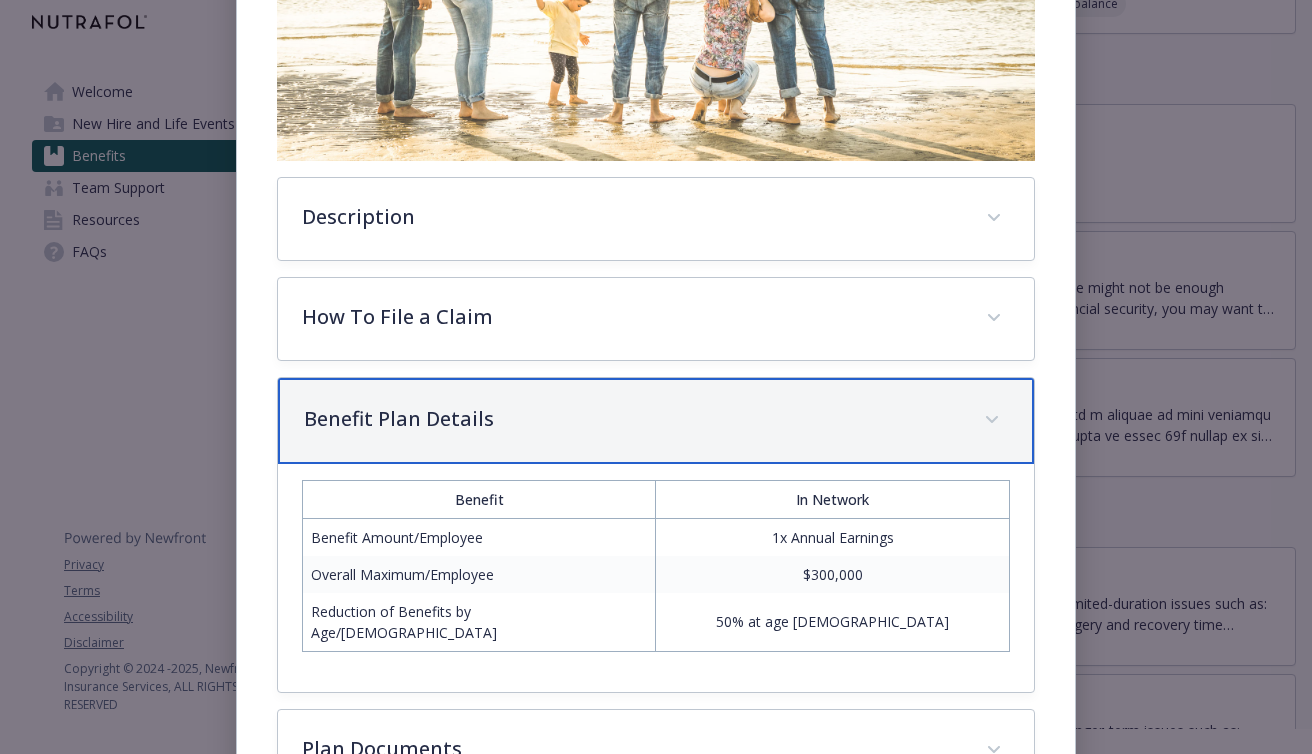 scroll, scrollTop: 0, scrollLeft: 0, axis: both 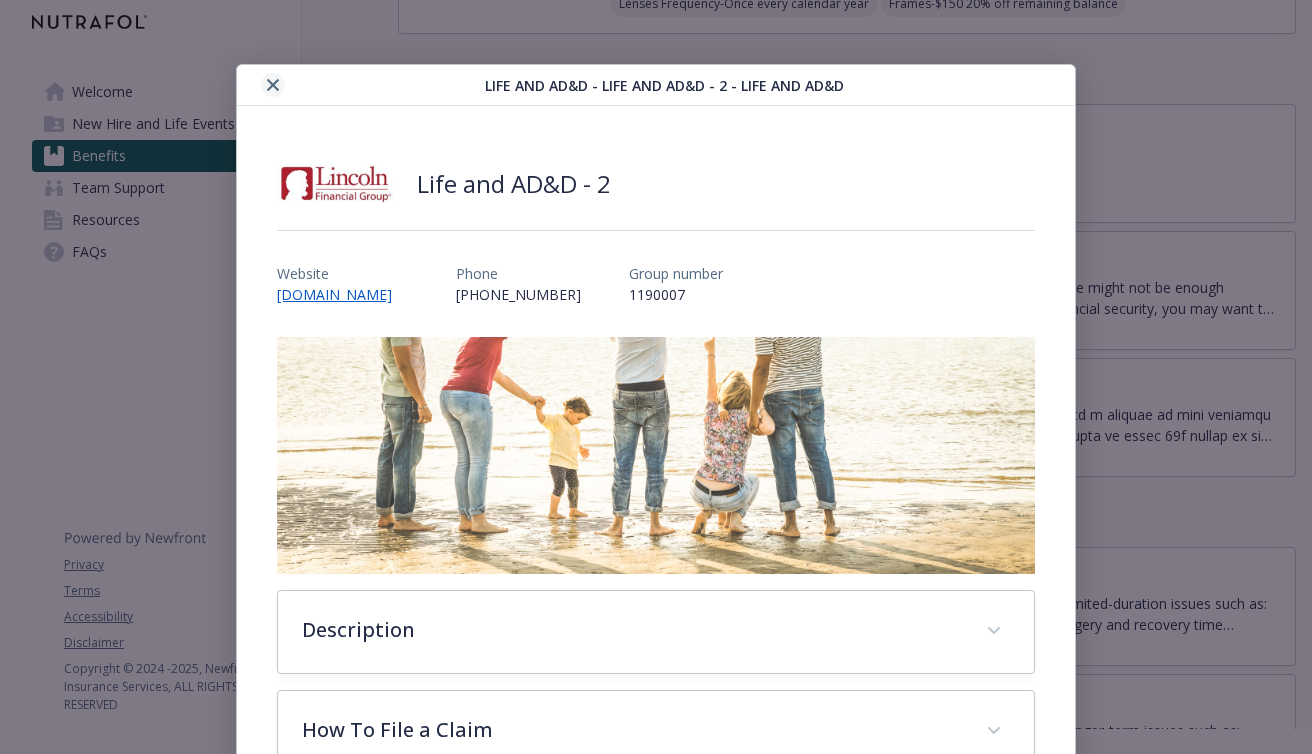 click at bounding box center [273, 85] 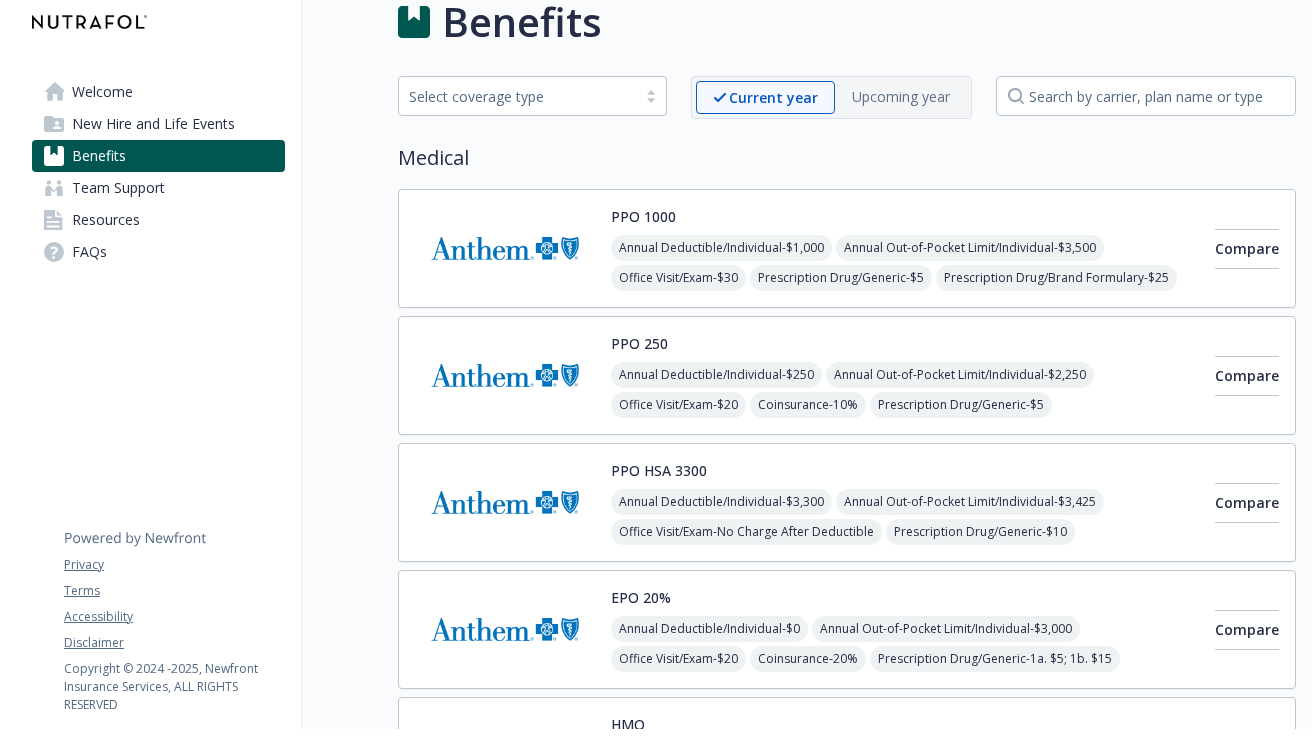 scroll, scrollTop: 0, scrollLeft: 0, axis: both 